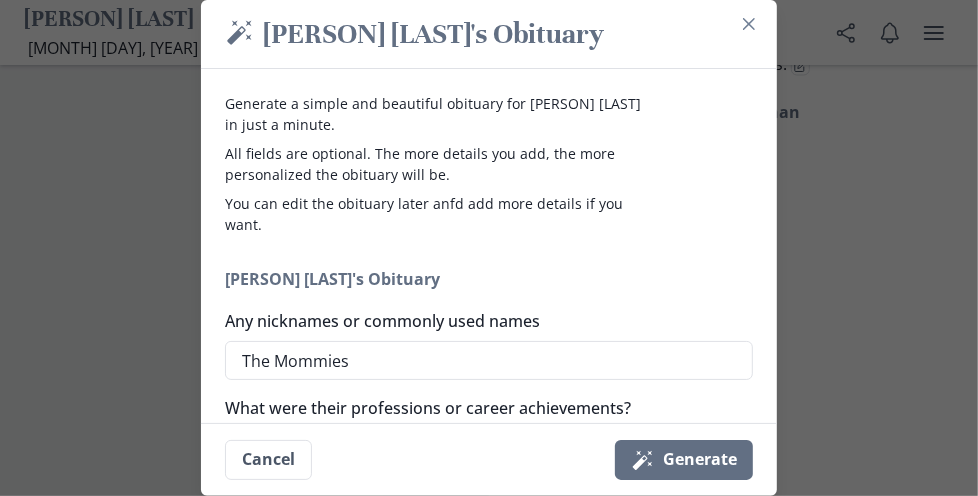 scroll, scrollTop: 0, scrollLeft: 0, axis: both 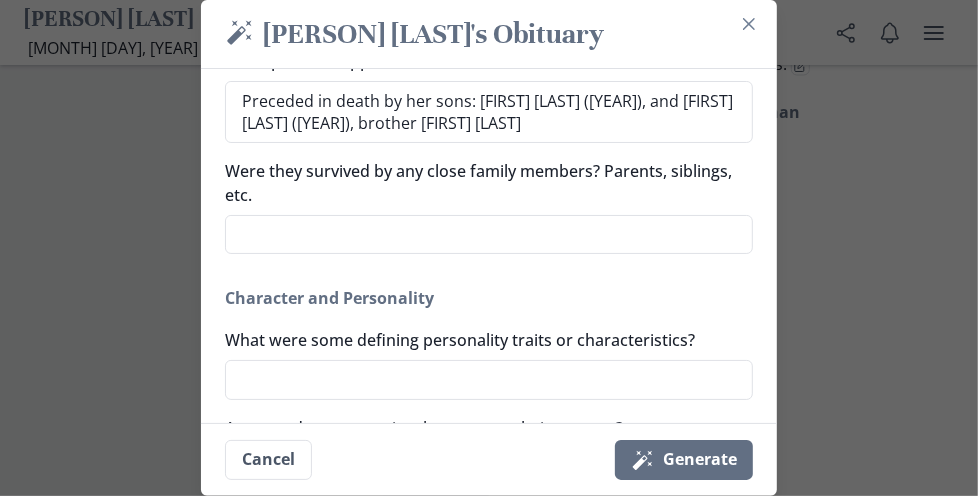click on "Were they survived by any close family members? Parents, siblings, etc." at bounding box center (489, 235) 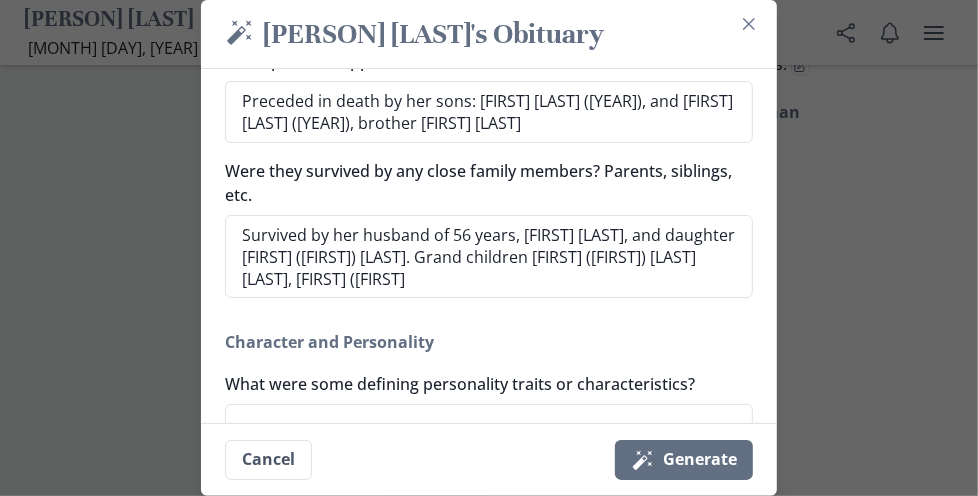 click on "Survived by her husband of 56 years, [FIRST] [LAST], and daughter [FIRST] ([FIRST]) [LAST]. Grand children [FIRST] ([FIRST]) [LAST] [LAST], [FIRST] ([FIRST]" at bounding box center [489, 257] 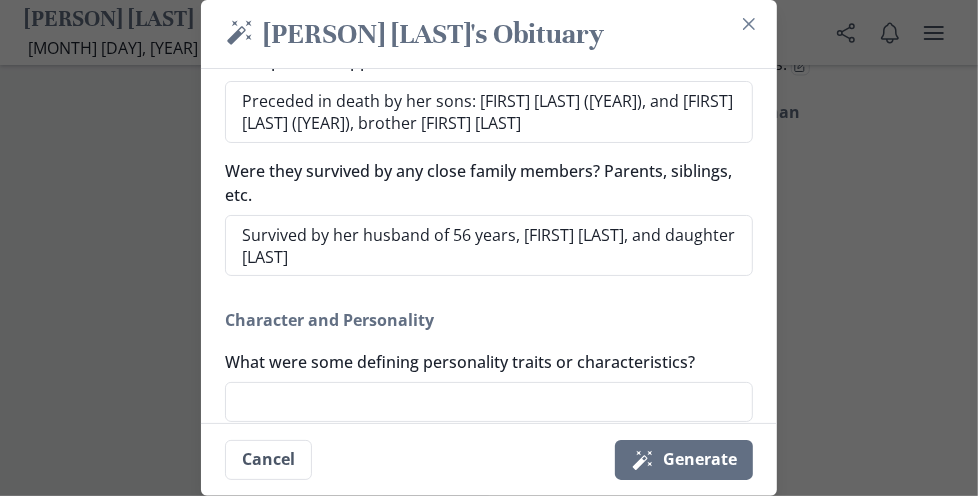 scroll, scrollTop: 705, scrollLeft: 0, axis: vertical 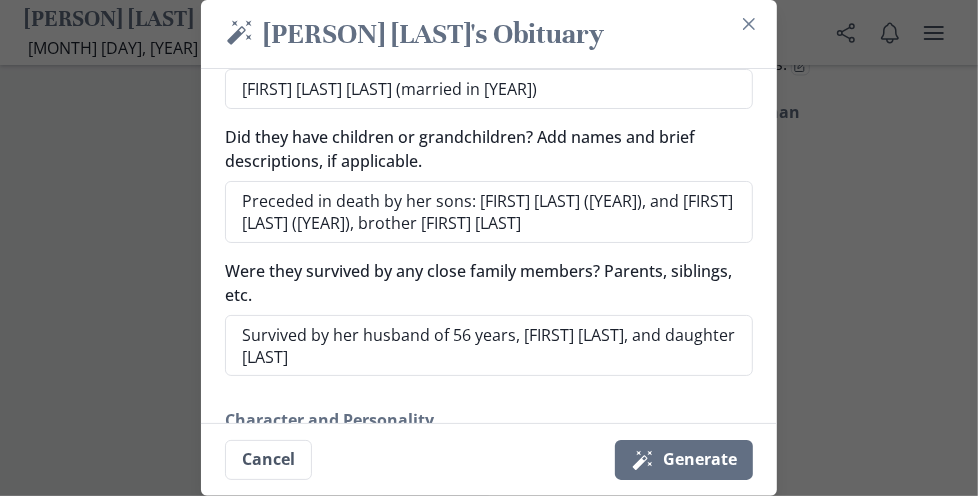 click on "Survived by her husband of 56 years, [FIRST] [LAST], and daughter [LAST]" at bounding box center [489, 346] 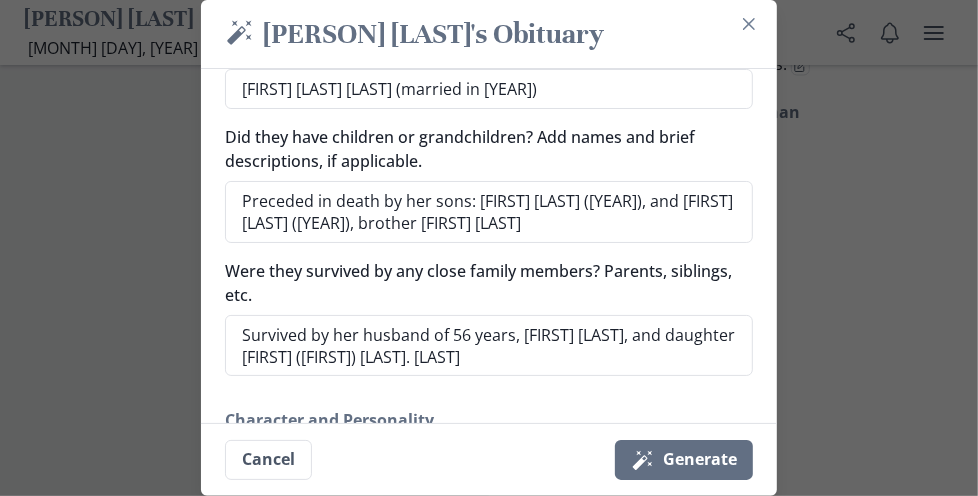 type on "Survived by her husband of 56 years, [FIRST] [LAST], and daughter [FIRST] ([FIRST]) [LAST]. [LAST]" 